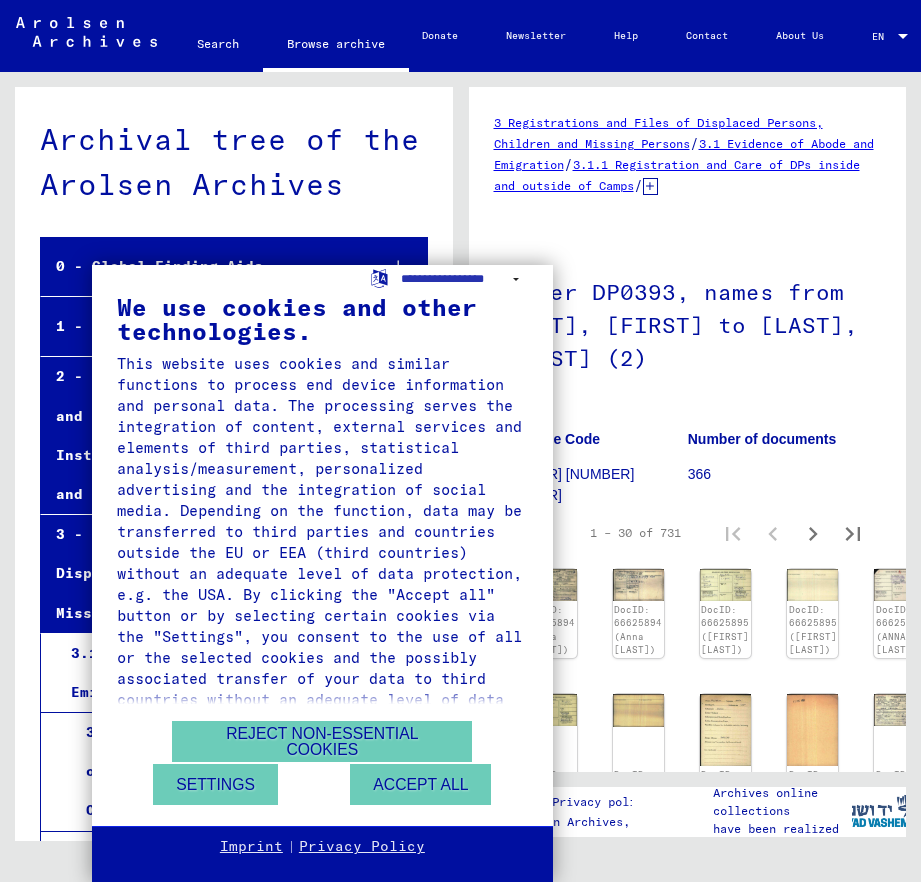 scroll, scrollTop: 0, scrollLeft: 0, axis: both 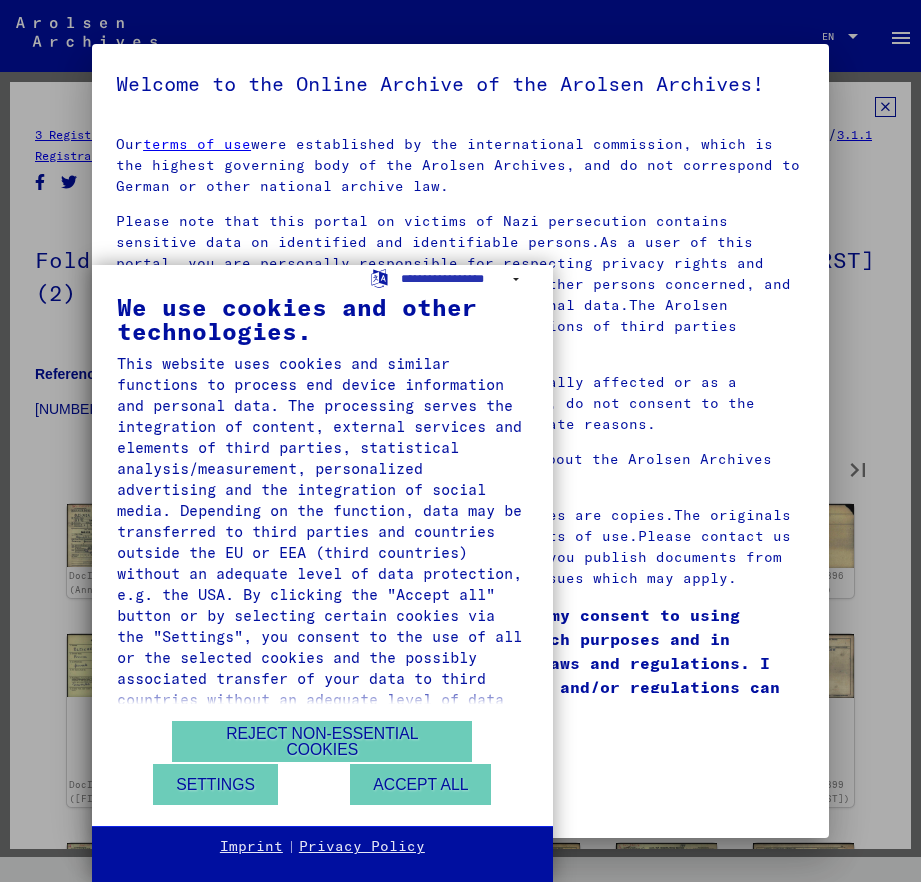 type on "*" 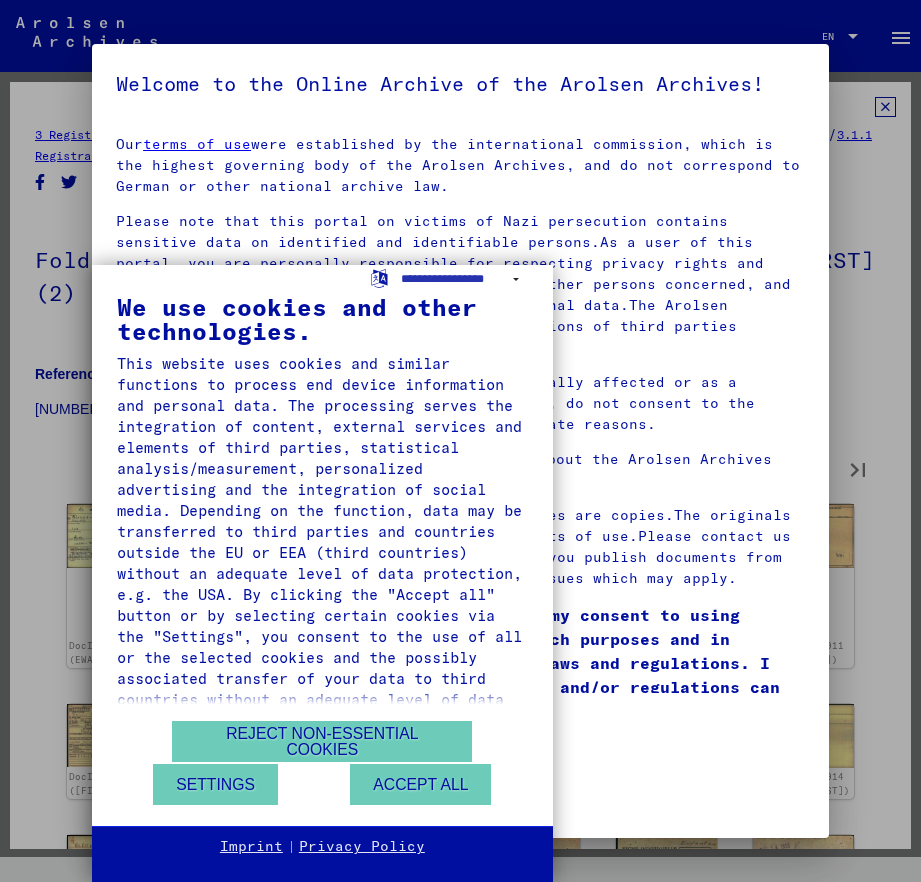 type on "*" 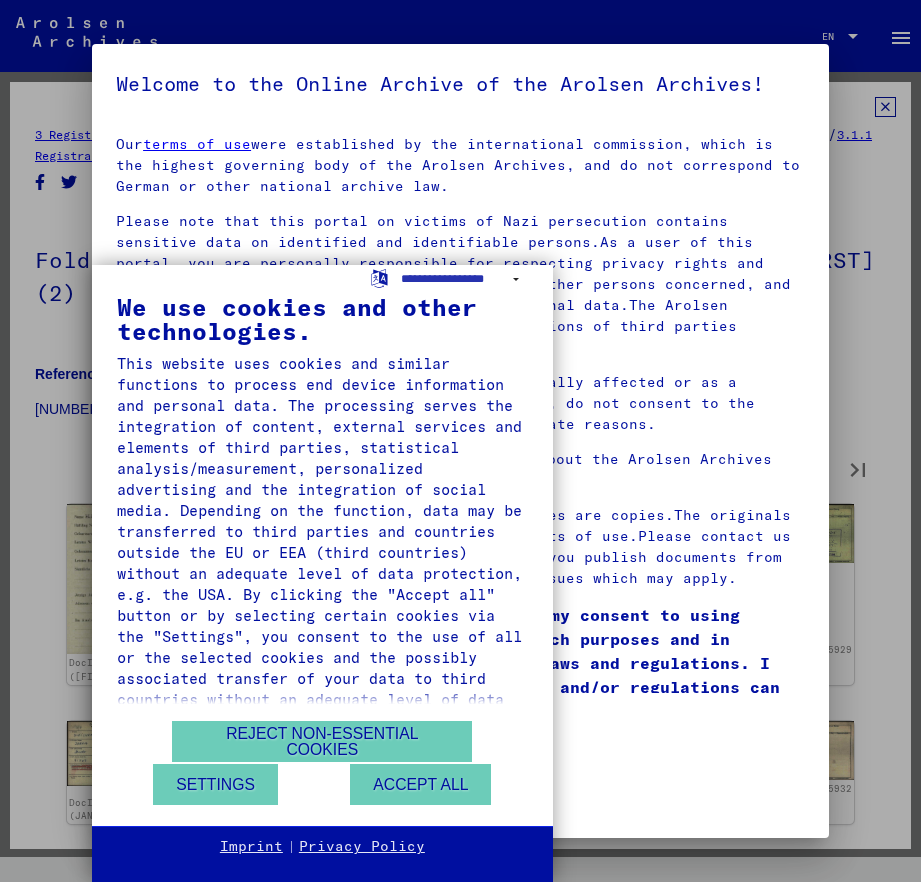 type on "*" 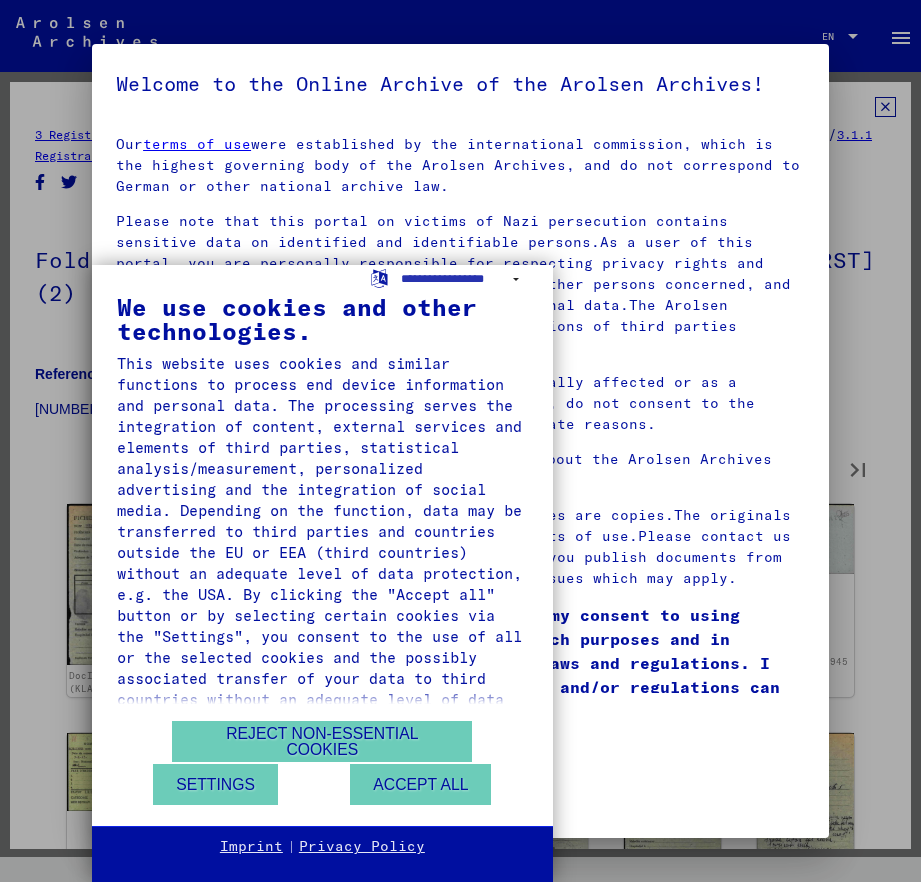 type on "*" 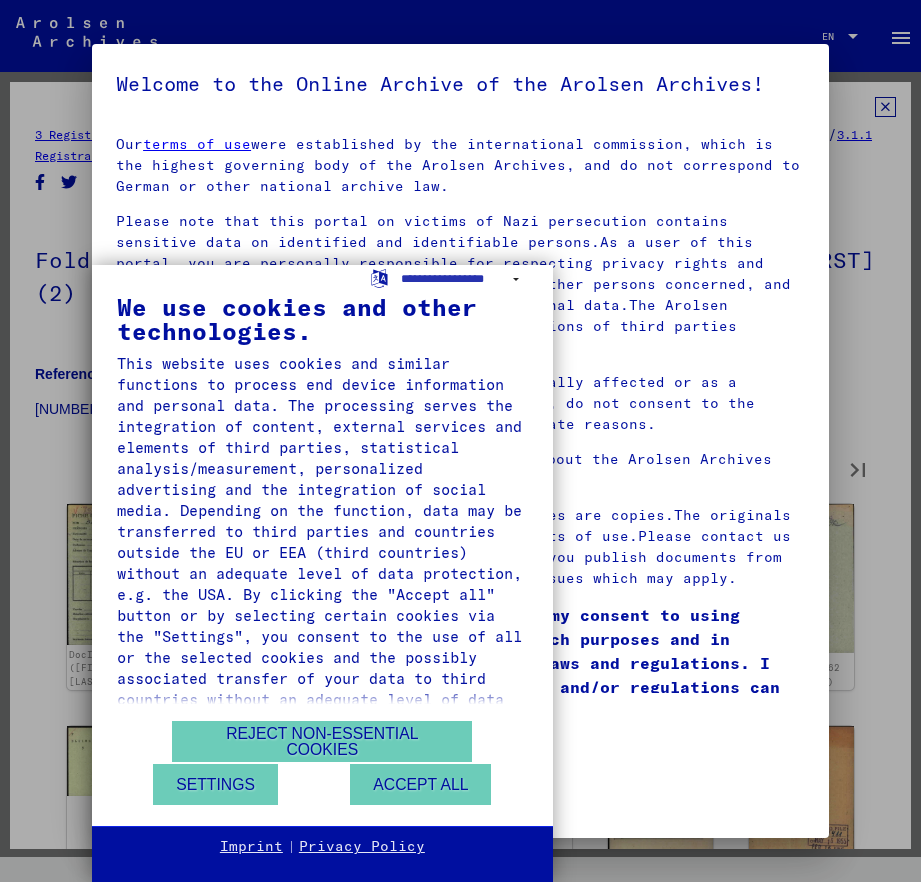 type on "*" 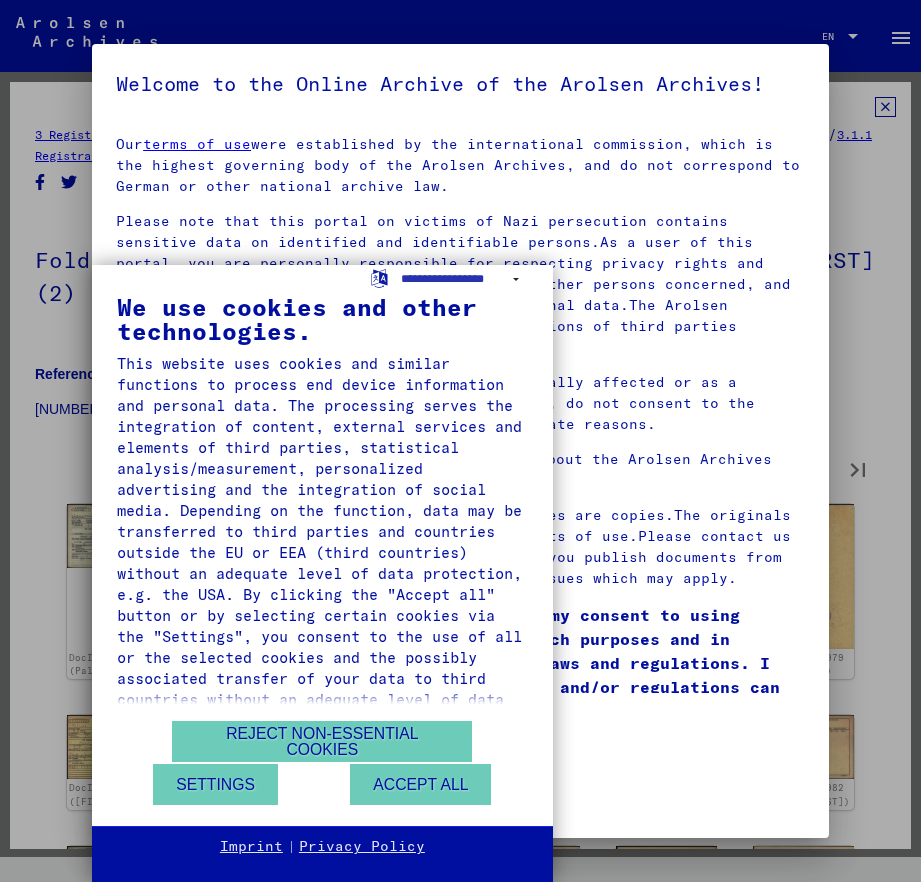 type on "*" 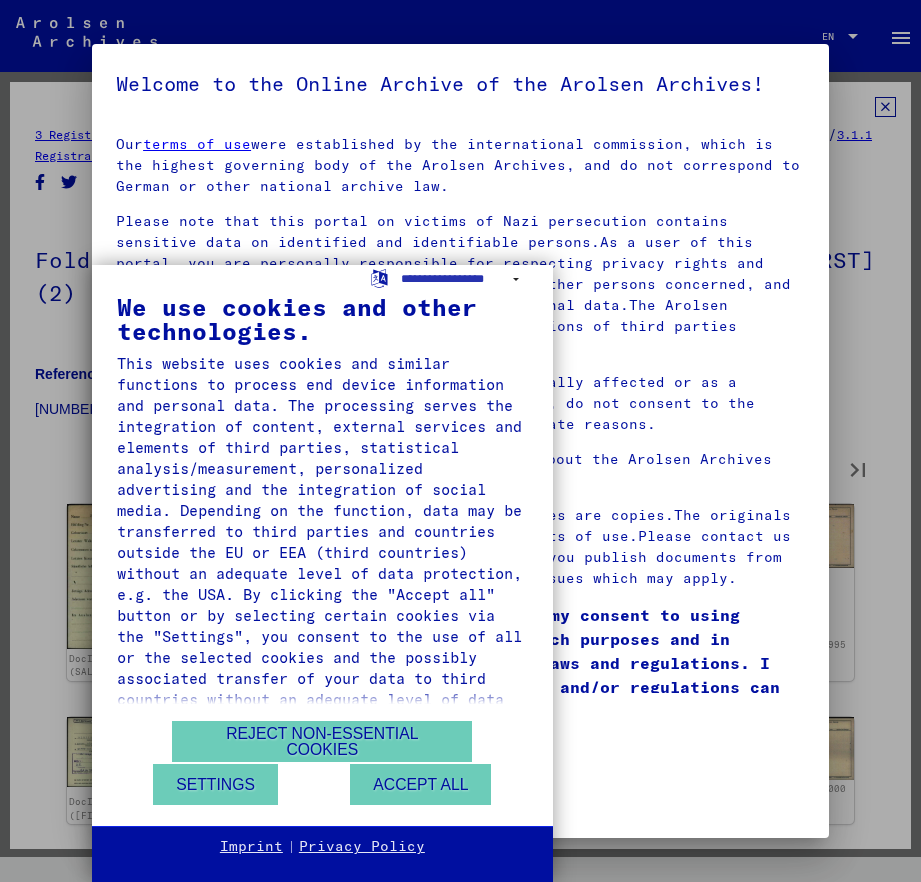 type on "*" 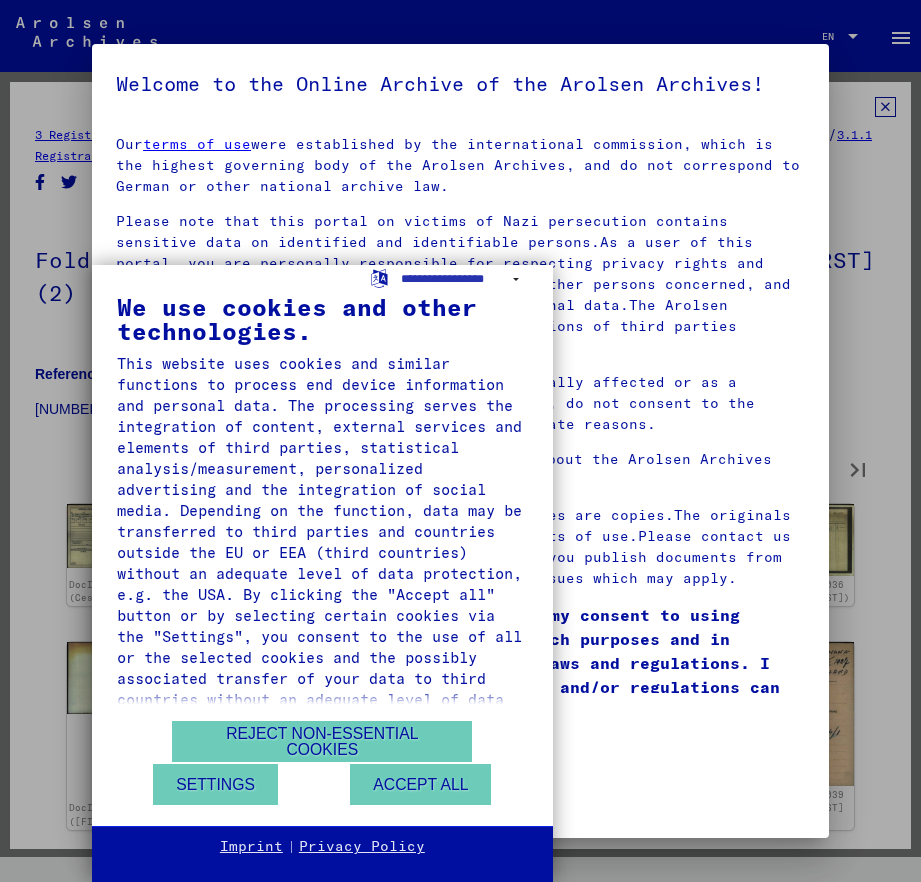 type on "*" 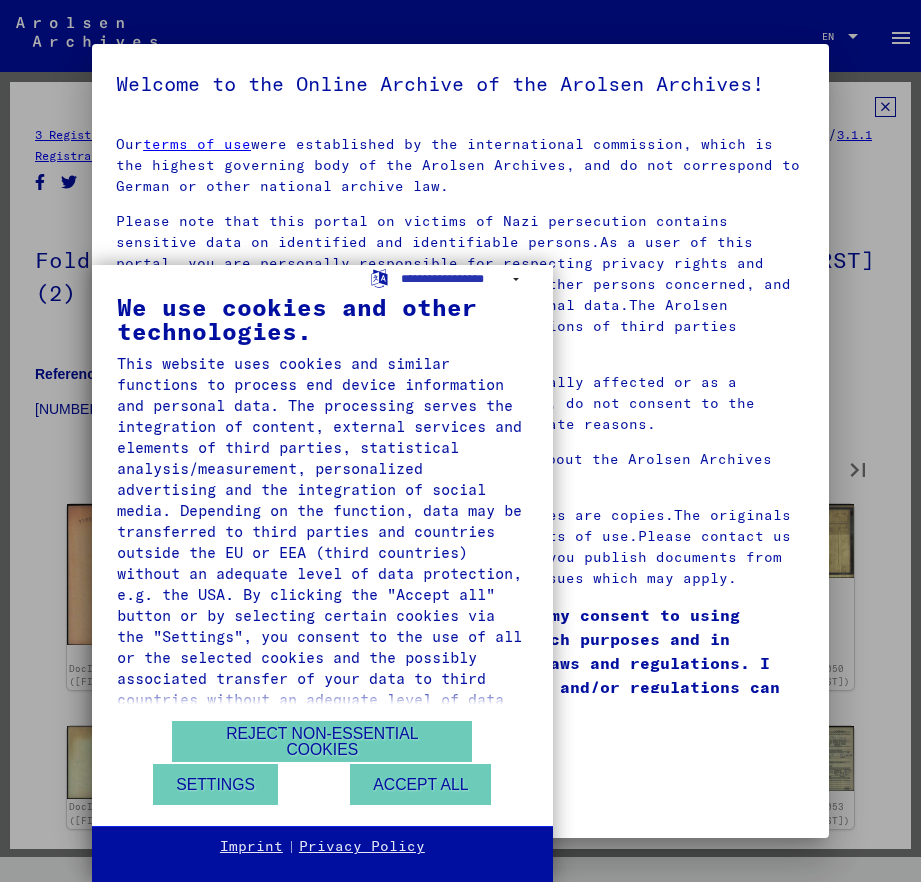 type on "**" 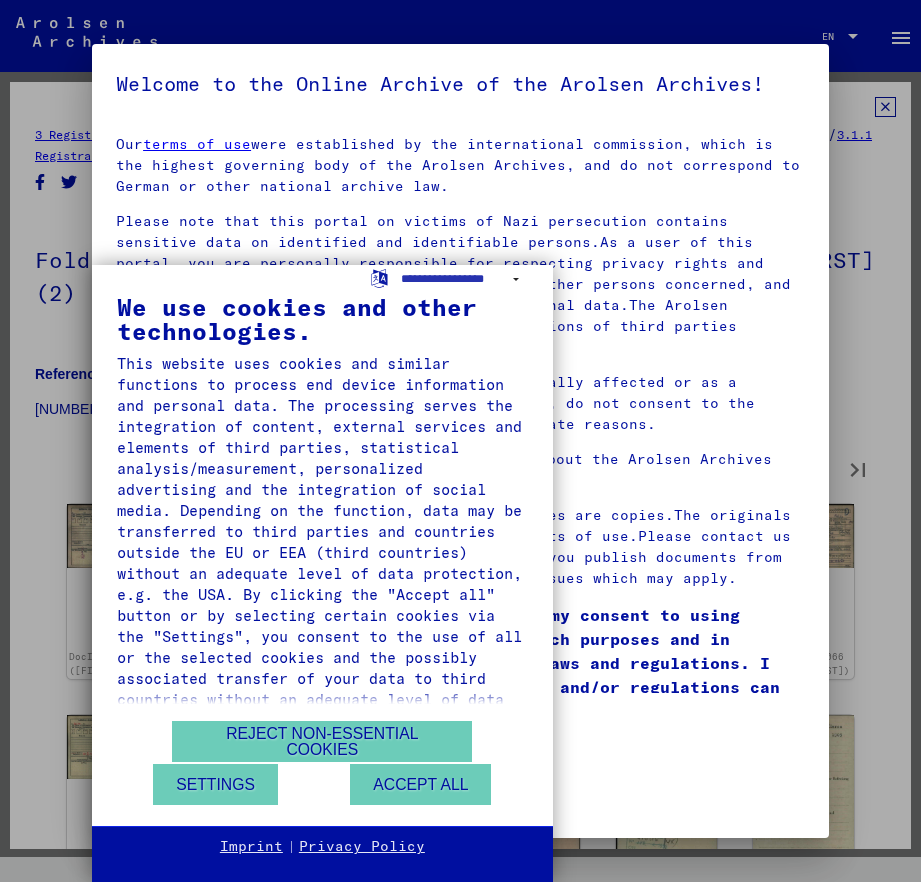 type on "**" 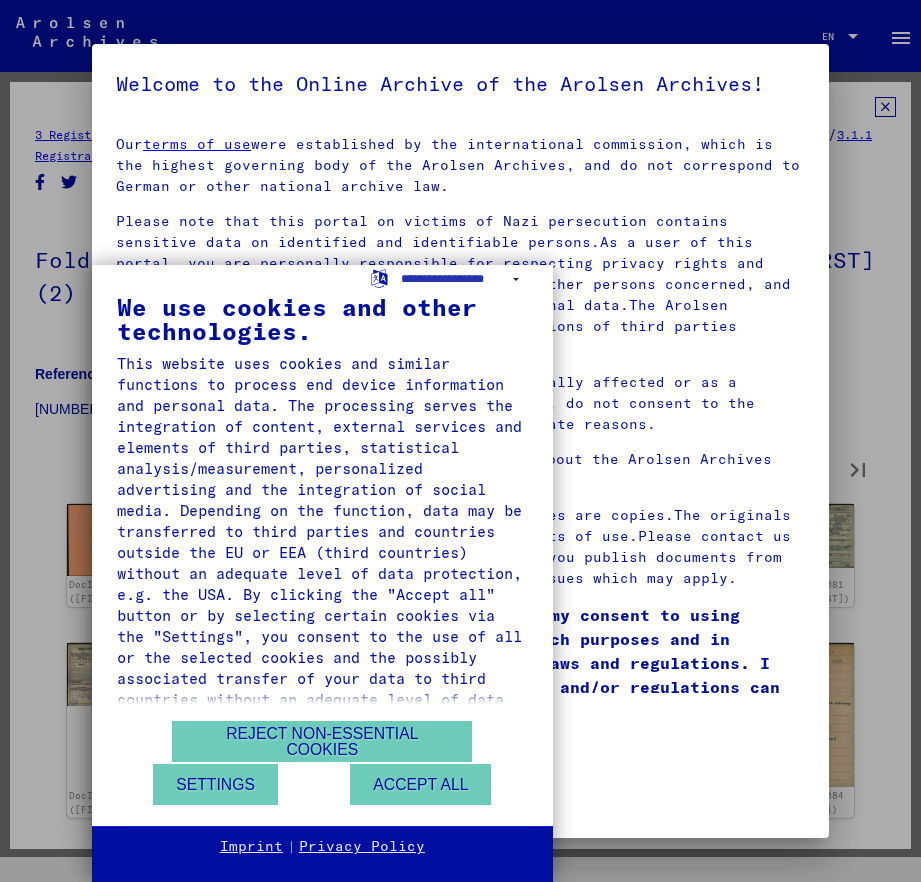 type on "**" 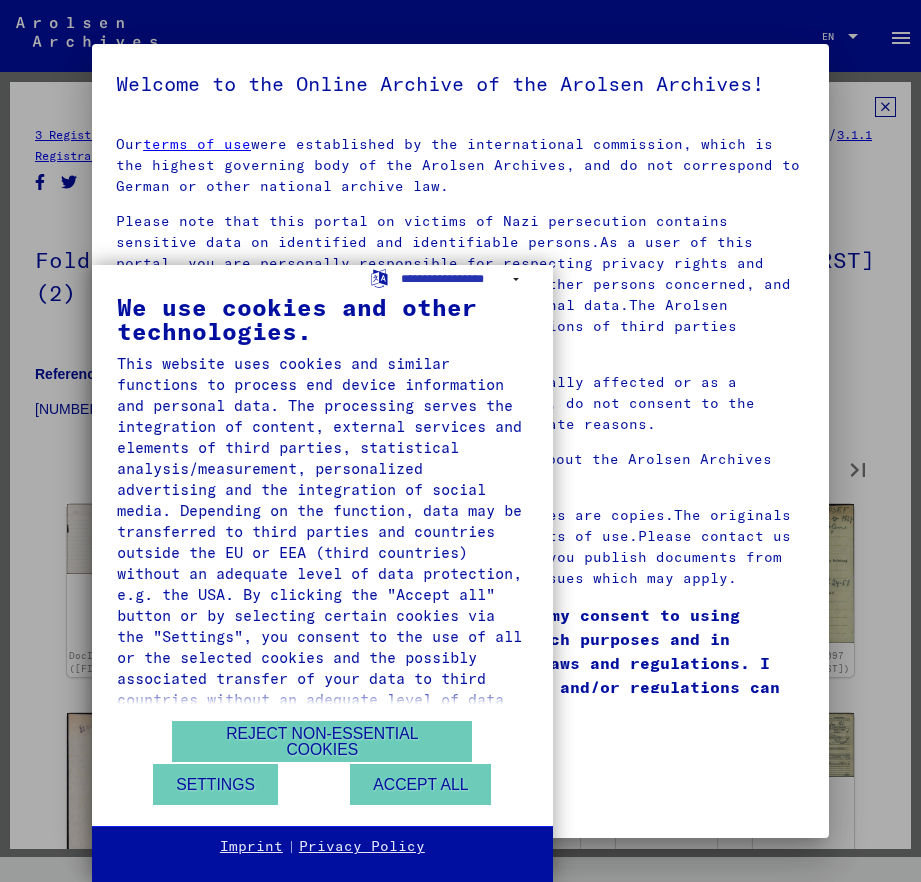 type on "**" 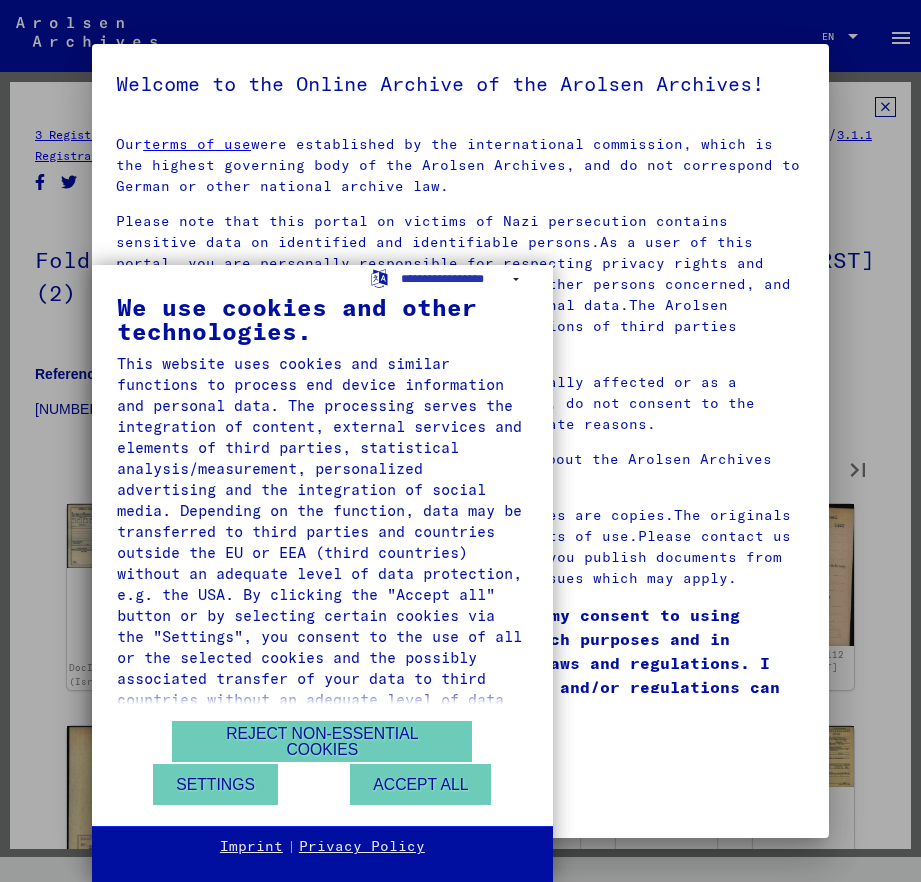 type on "**" 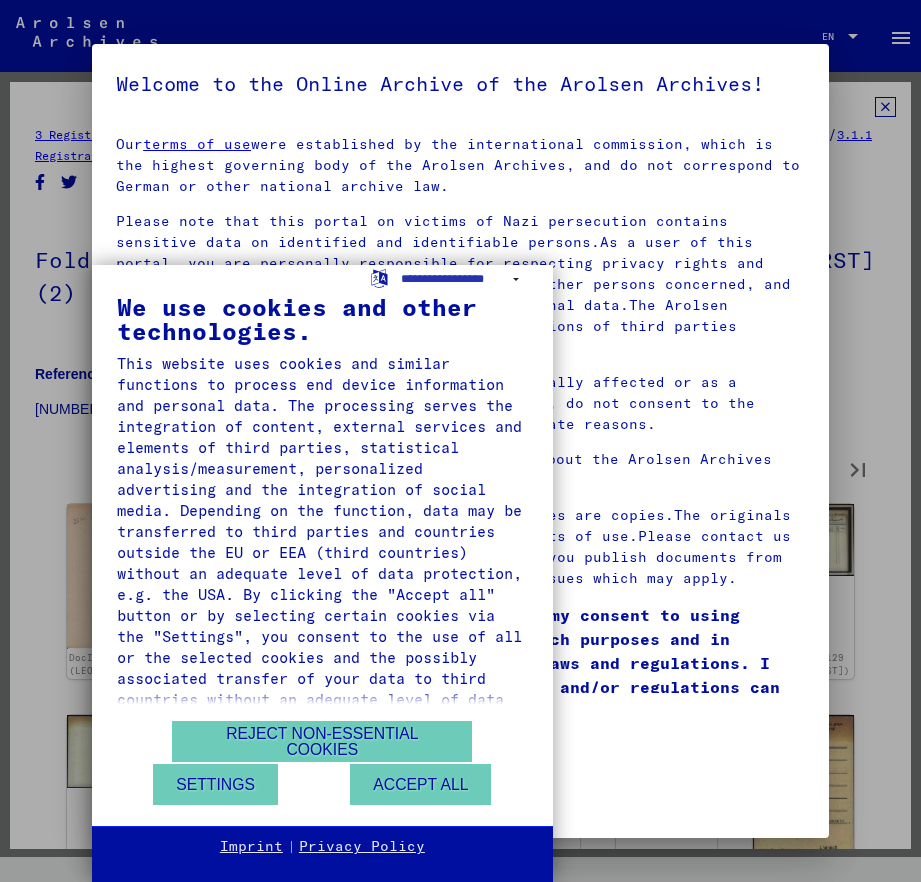 type on "**" 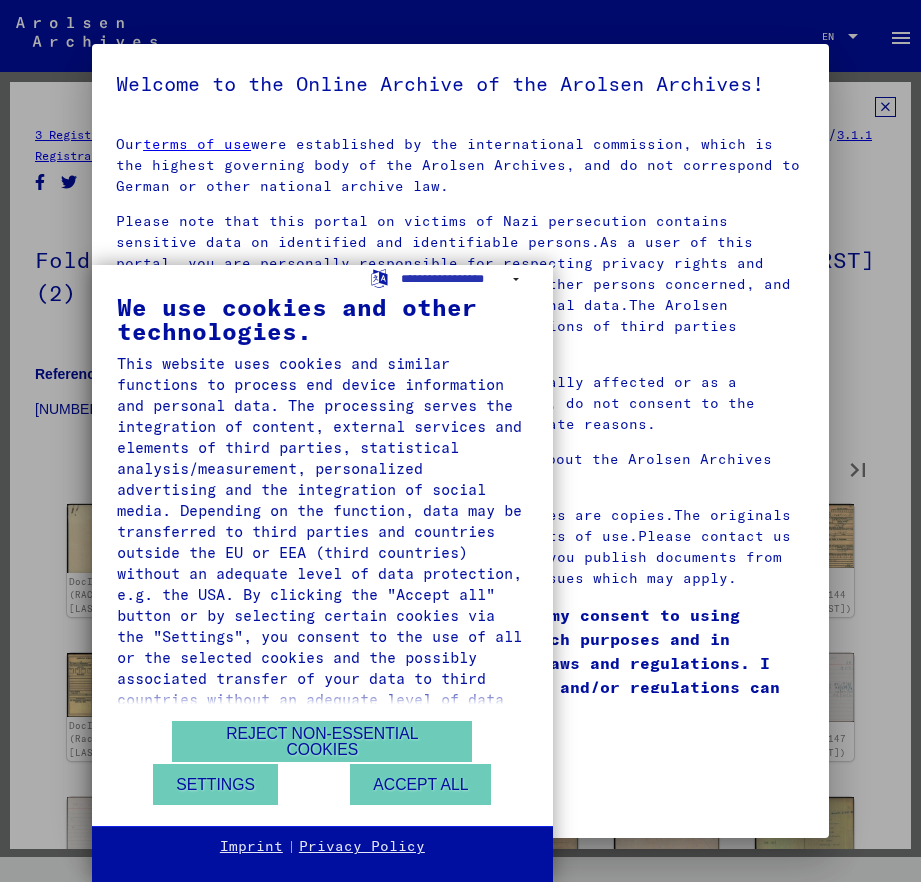 type on "**" 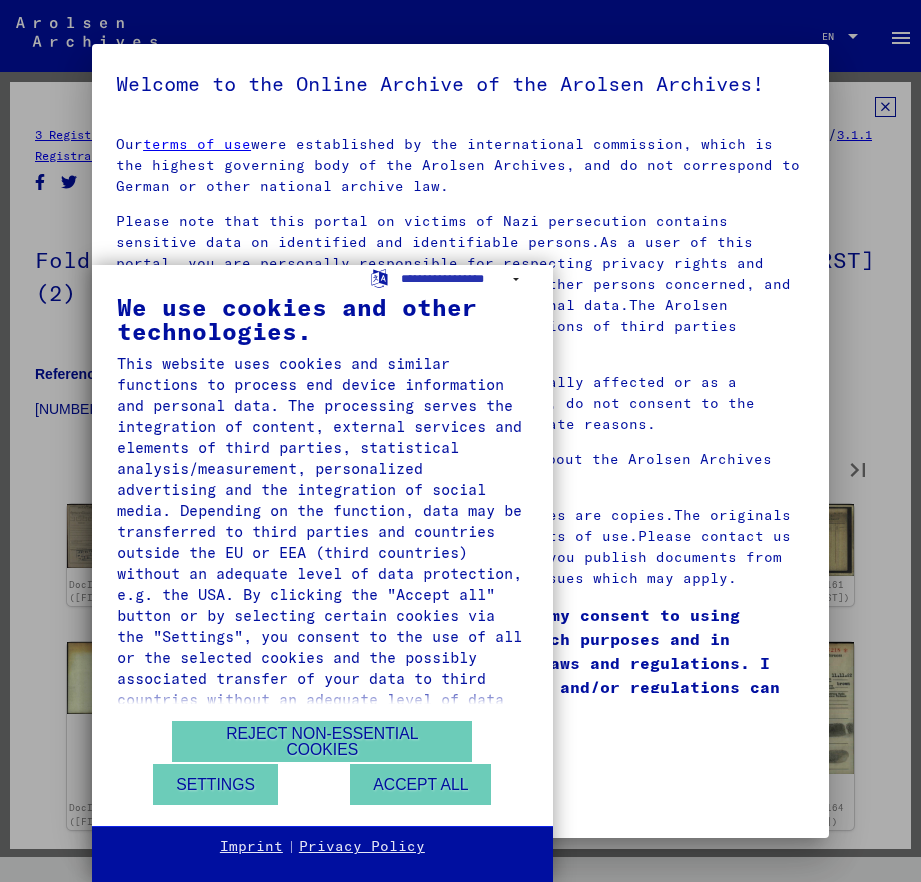 type on "**" 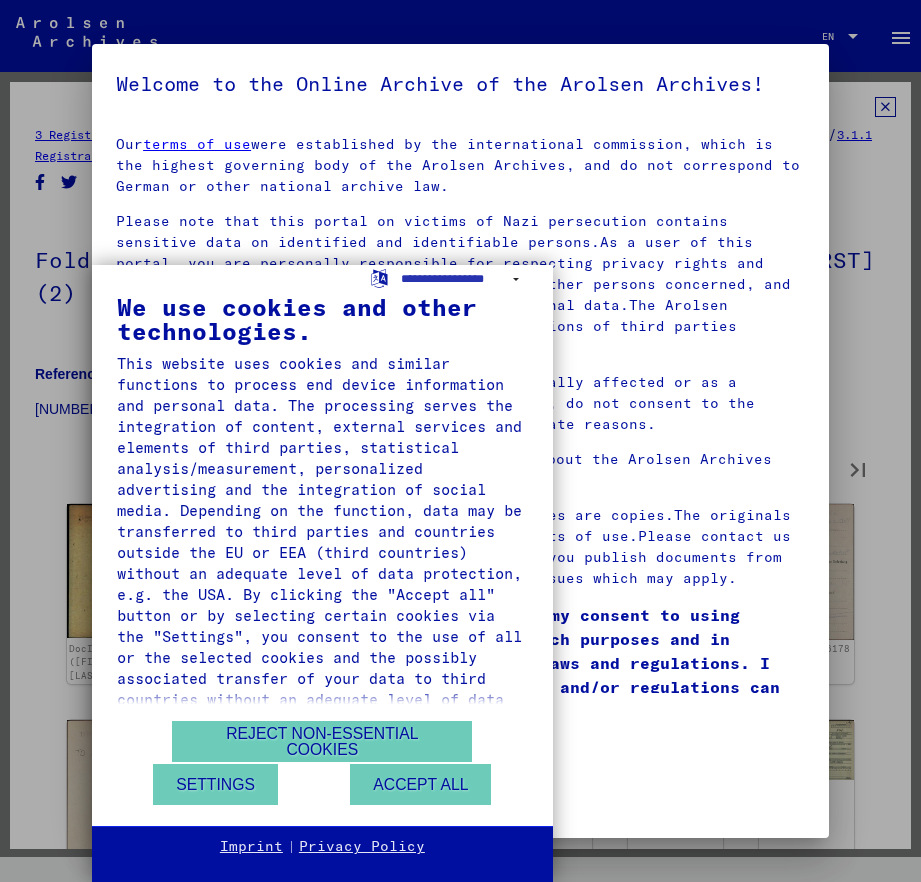 type on "**" 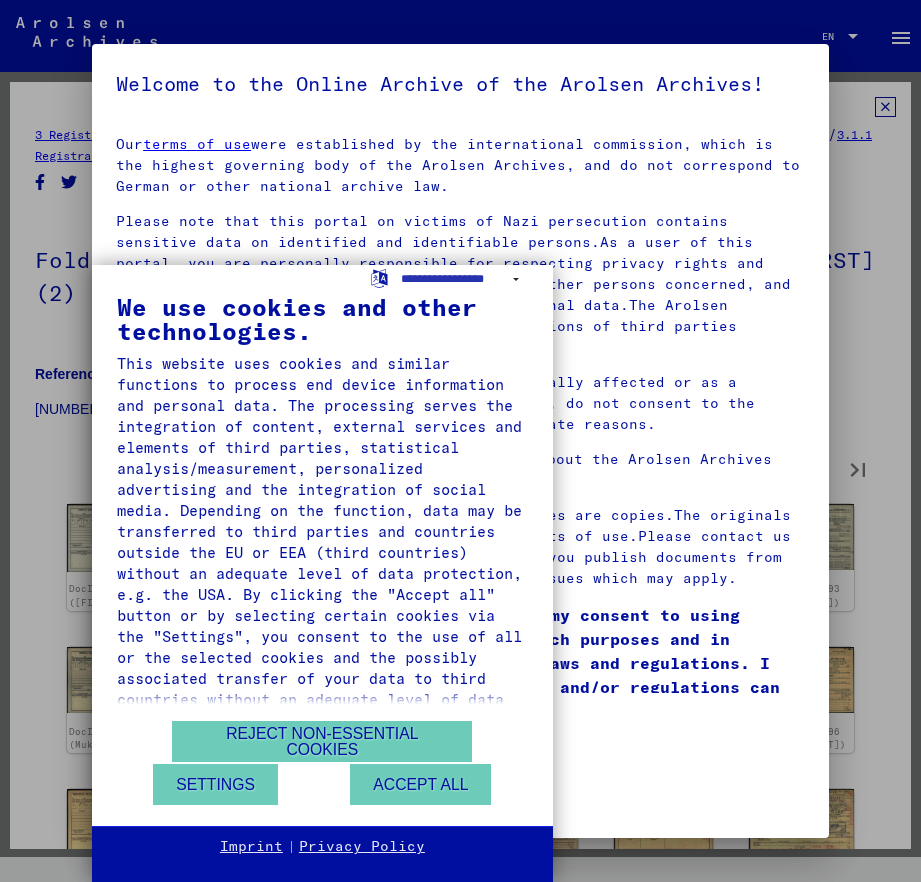 type on "**" 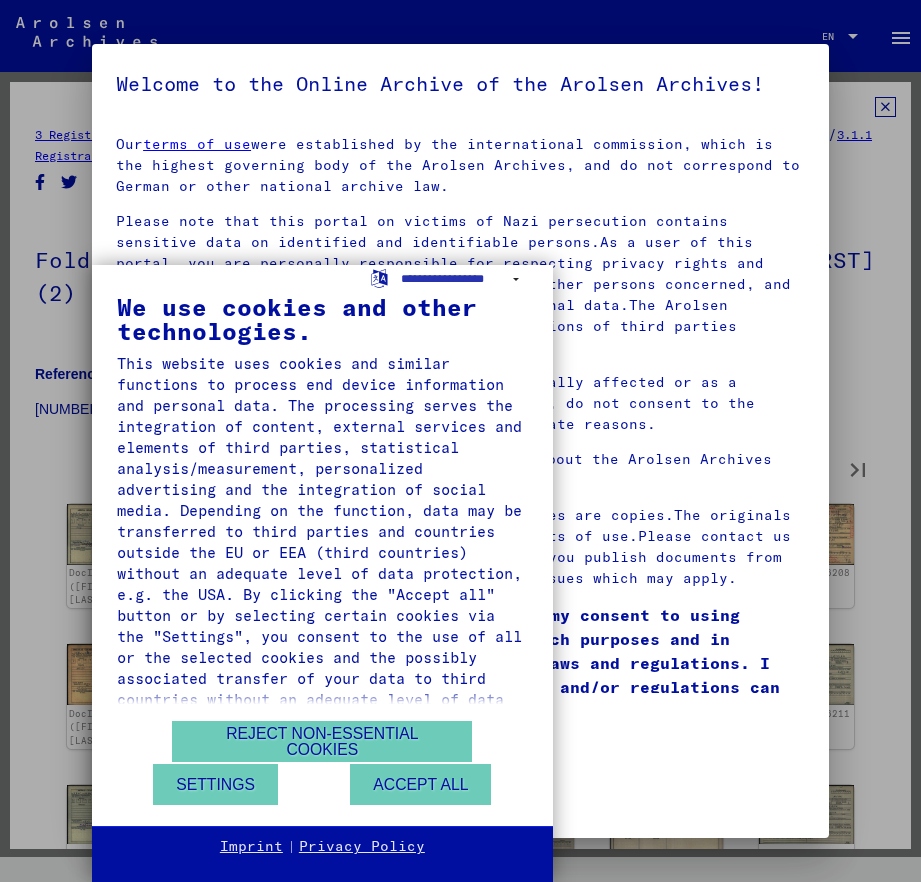 type on "**" 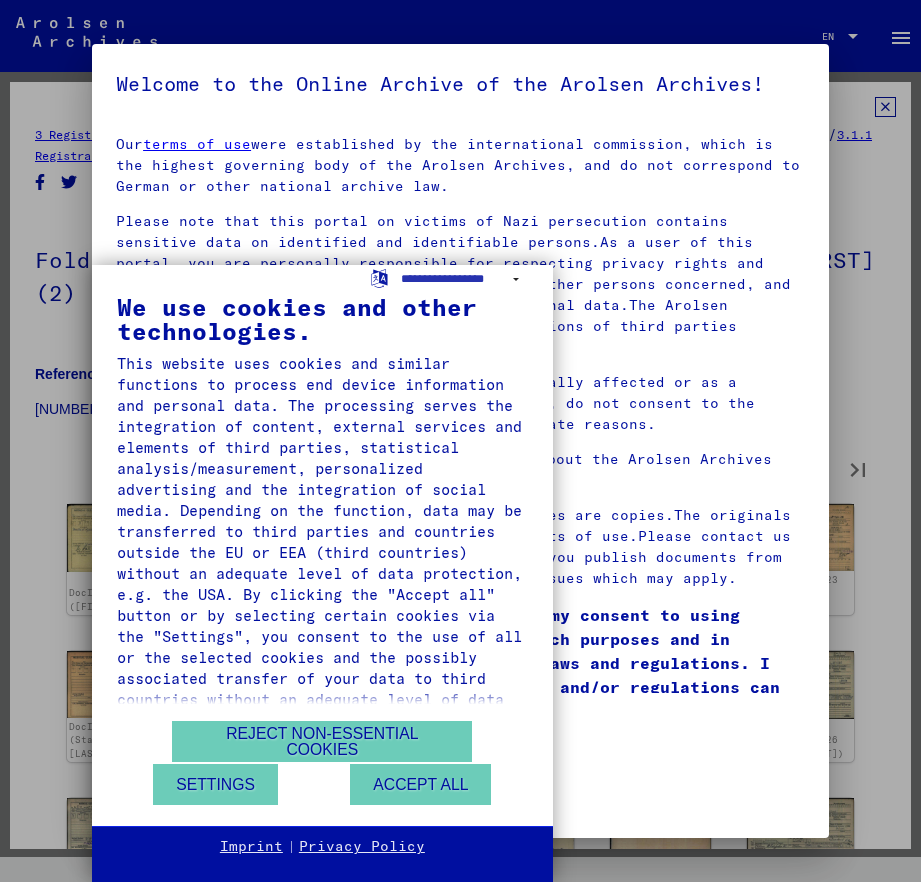 type on "**" 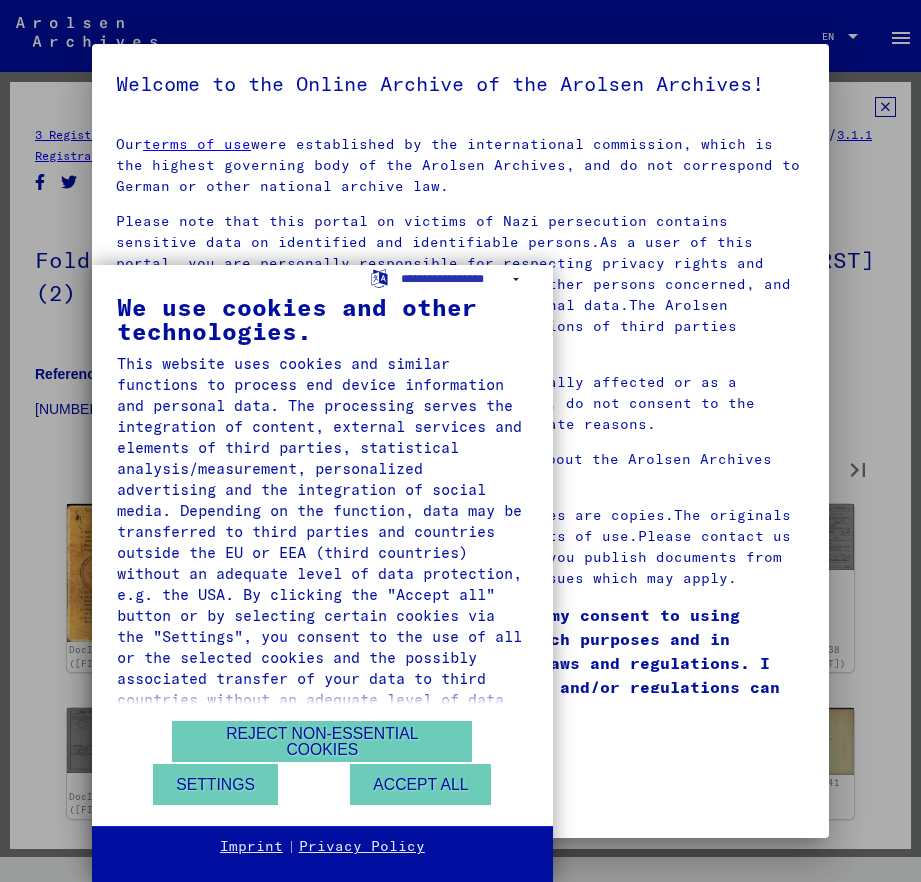 type on "**" 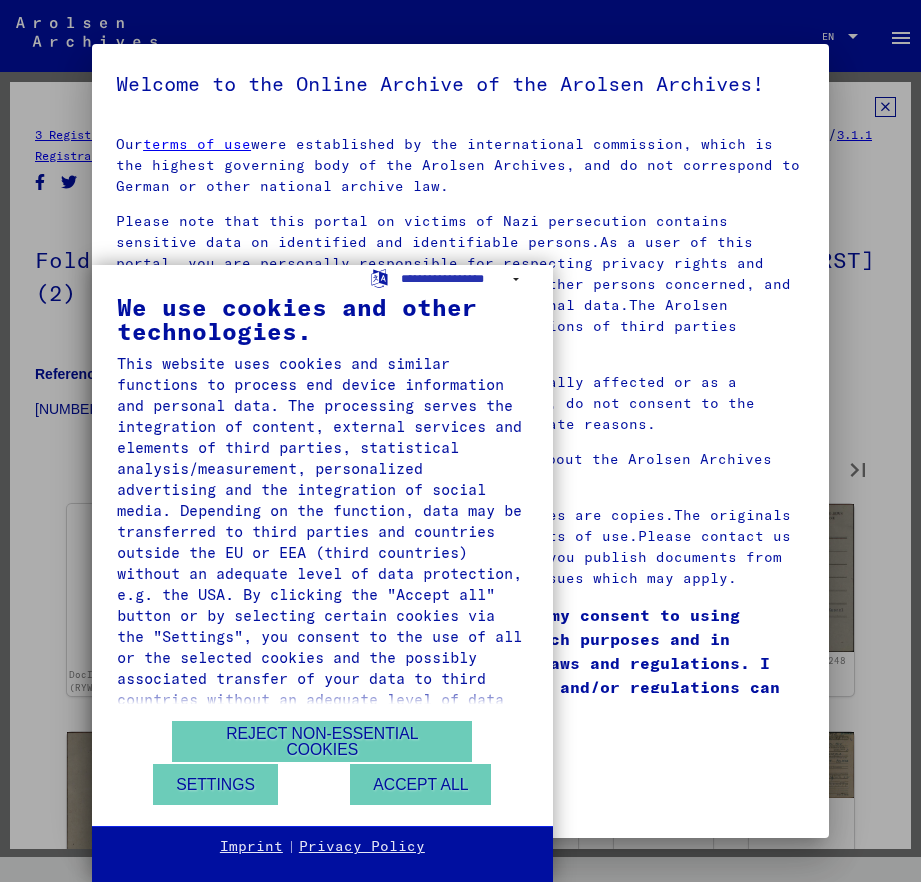 type on "**" 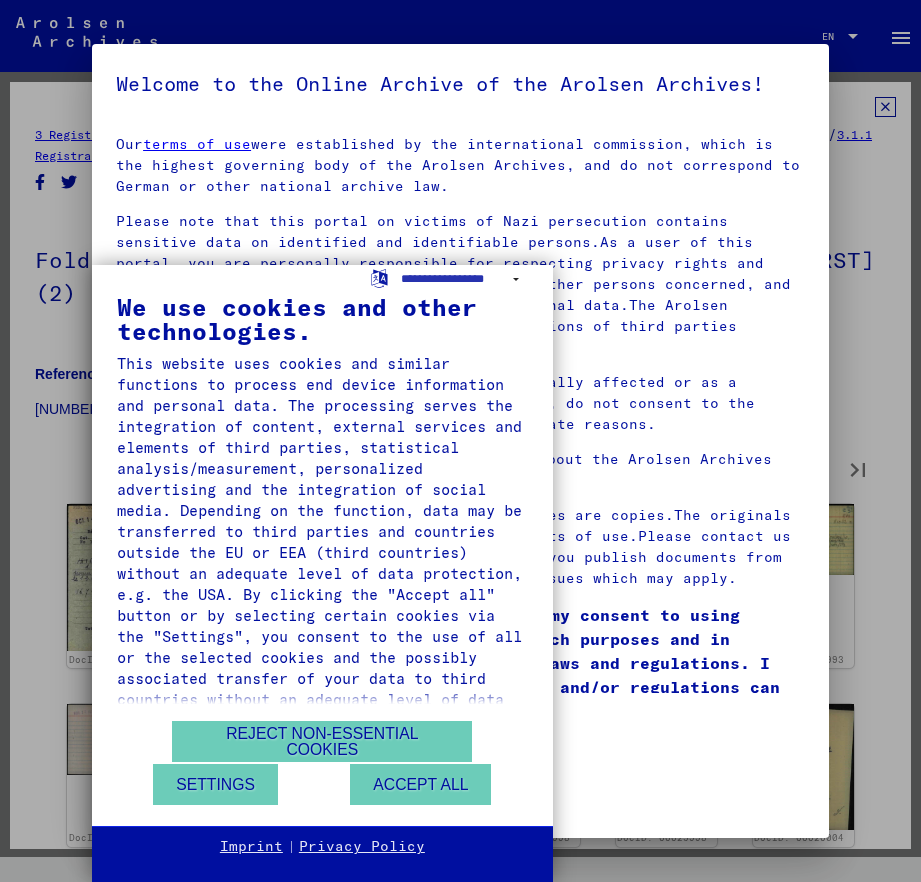 type on "**" 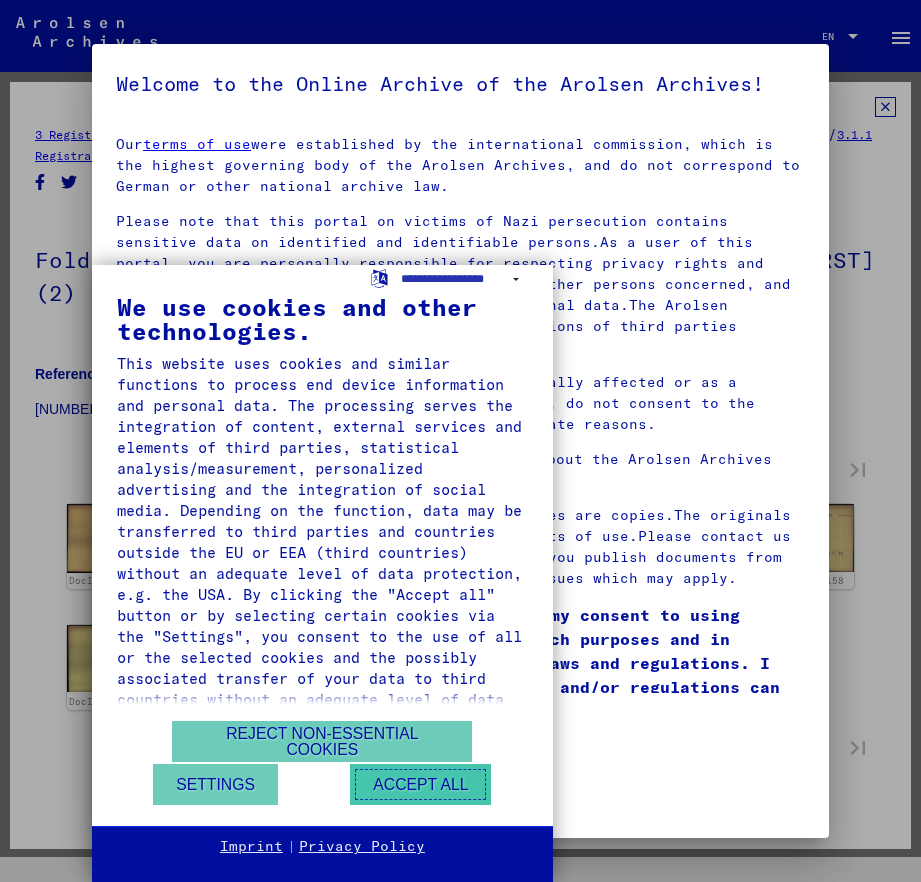 click on "Accept all" at bounding box center [420, 784] 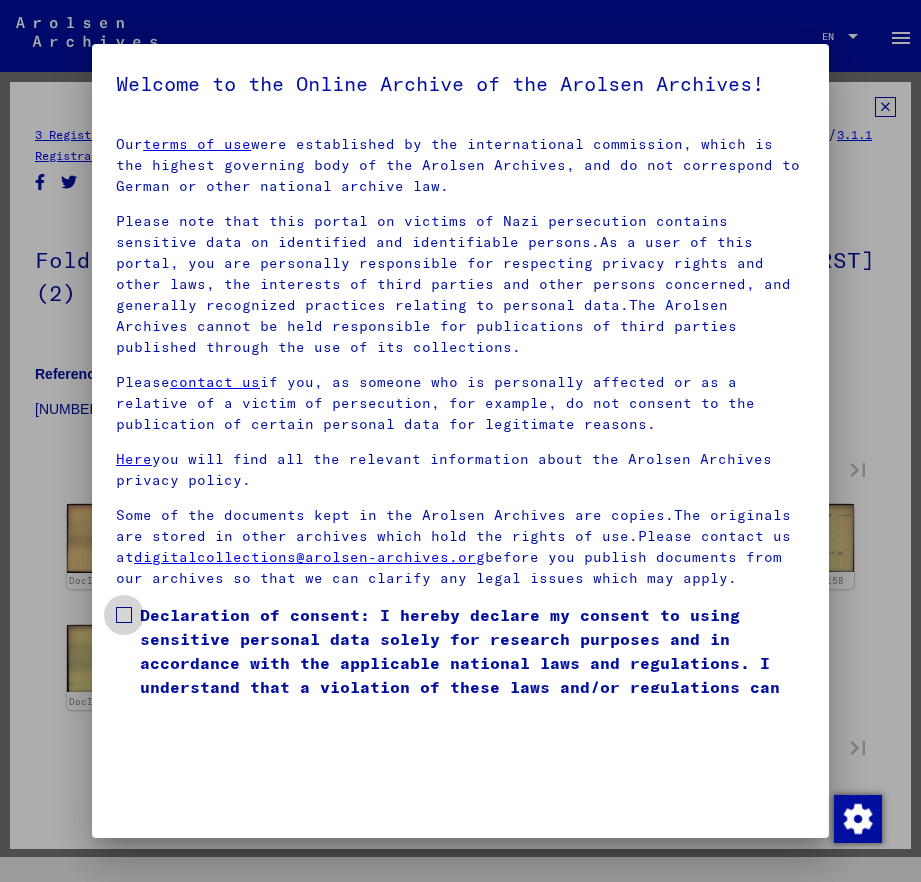 click on "Declaration of consent: I hereby declare my consent to using sensitive personal data solely for research purposes and in accordance with the applicable national laws and regulations. I understand that a violation of these laws and/or regulations can result in criminal proceedings." at bounding box center [472, 663] 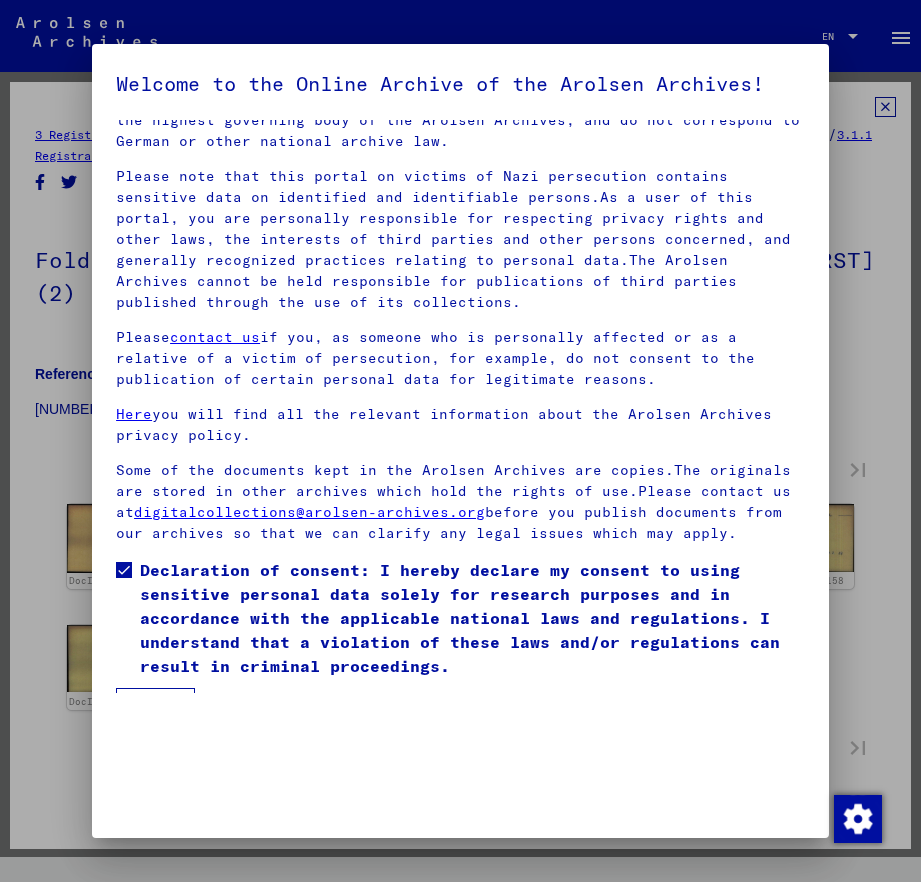 scroll, scrollTop: 88, scrollLeft: 0, axis: vertical 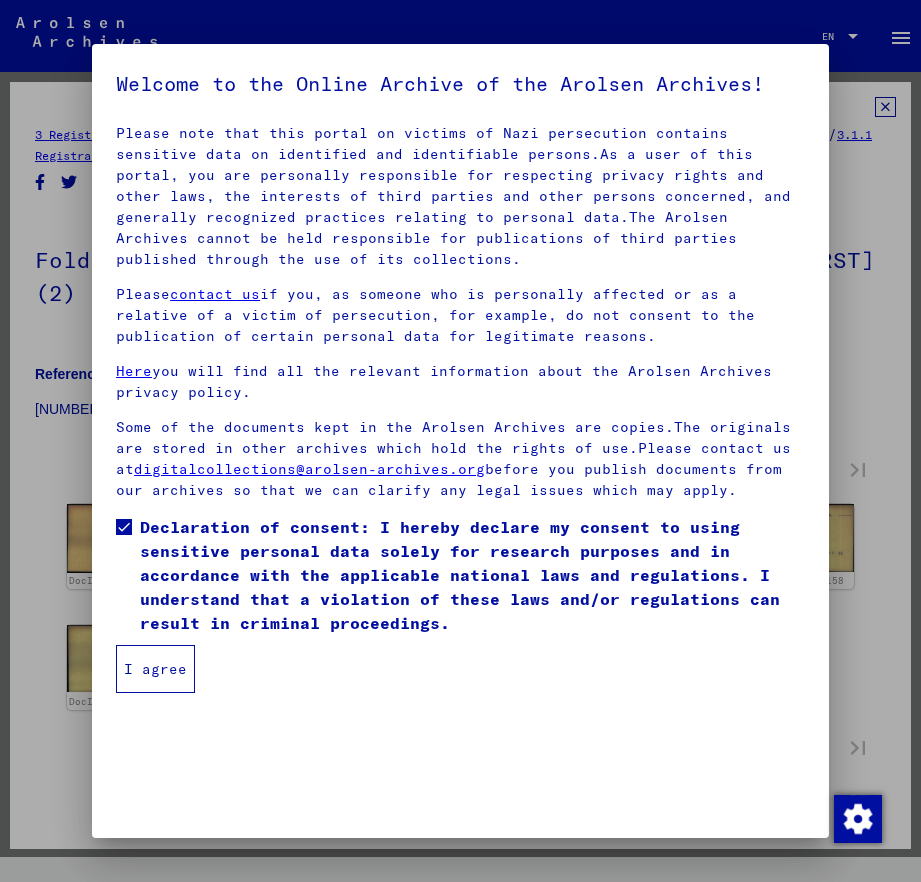 click on "I agree" at bounding box center (155, 669) 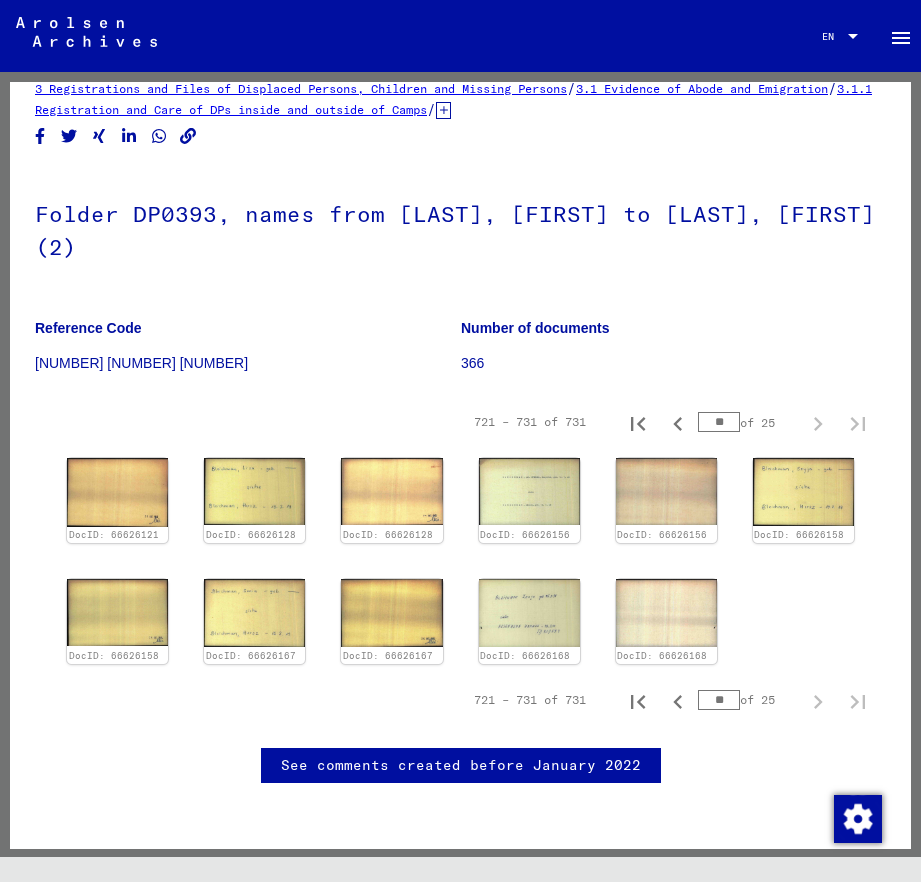 scroll, scrollTop: 300, scrollLeft: 0, axis: vertical 